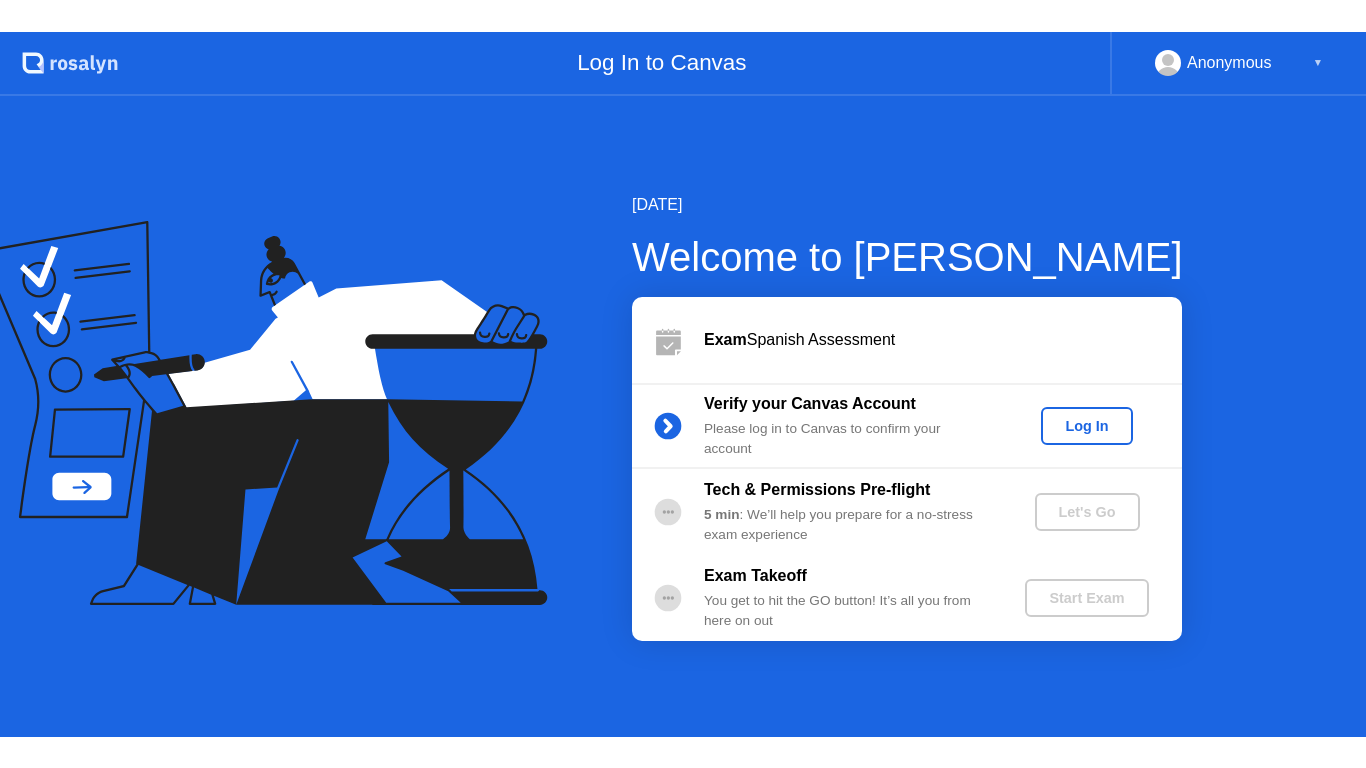 scroll, scrollTop: 0, scrollLeft: 0, axis: both 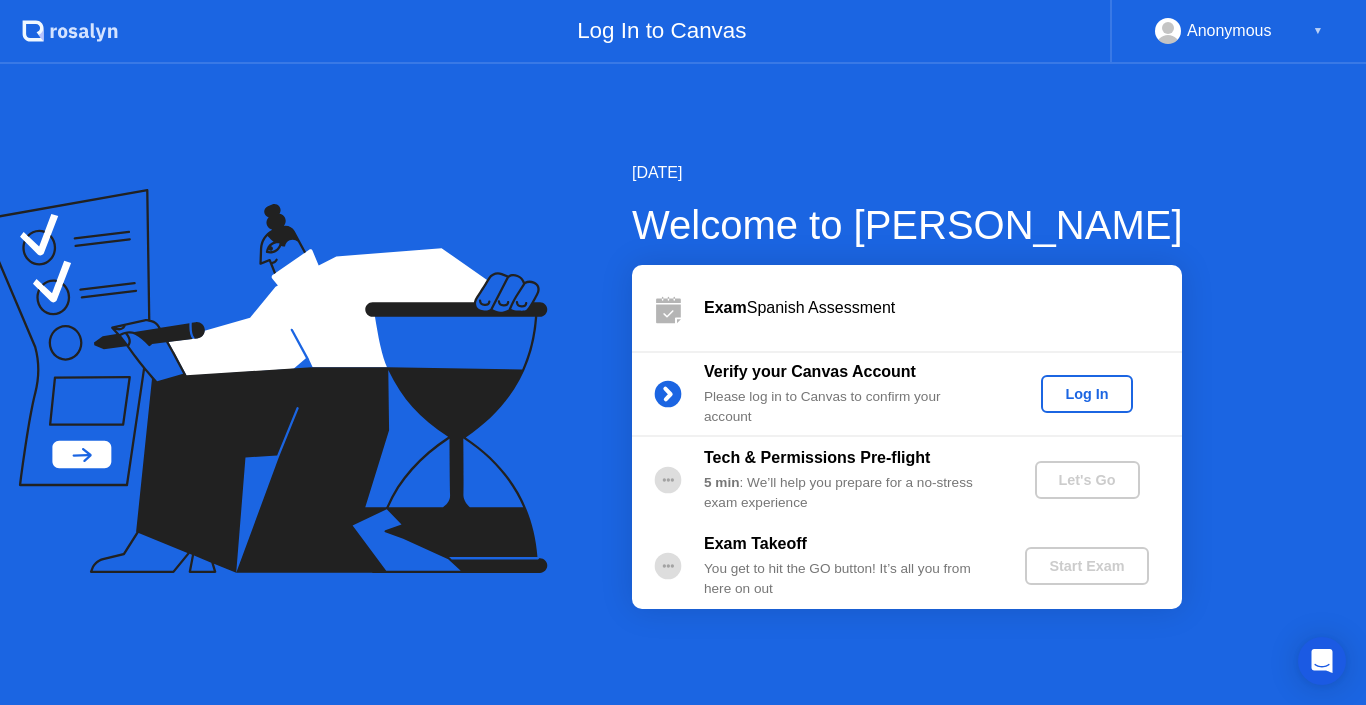click on "Log In" 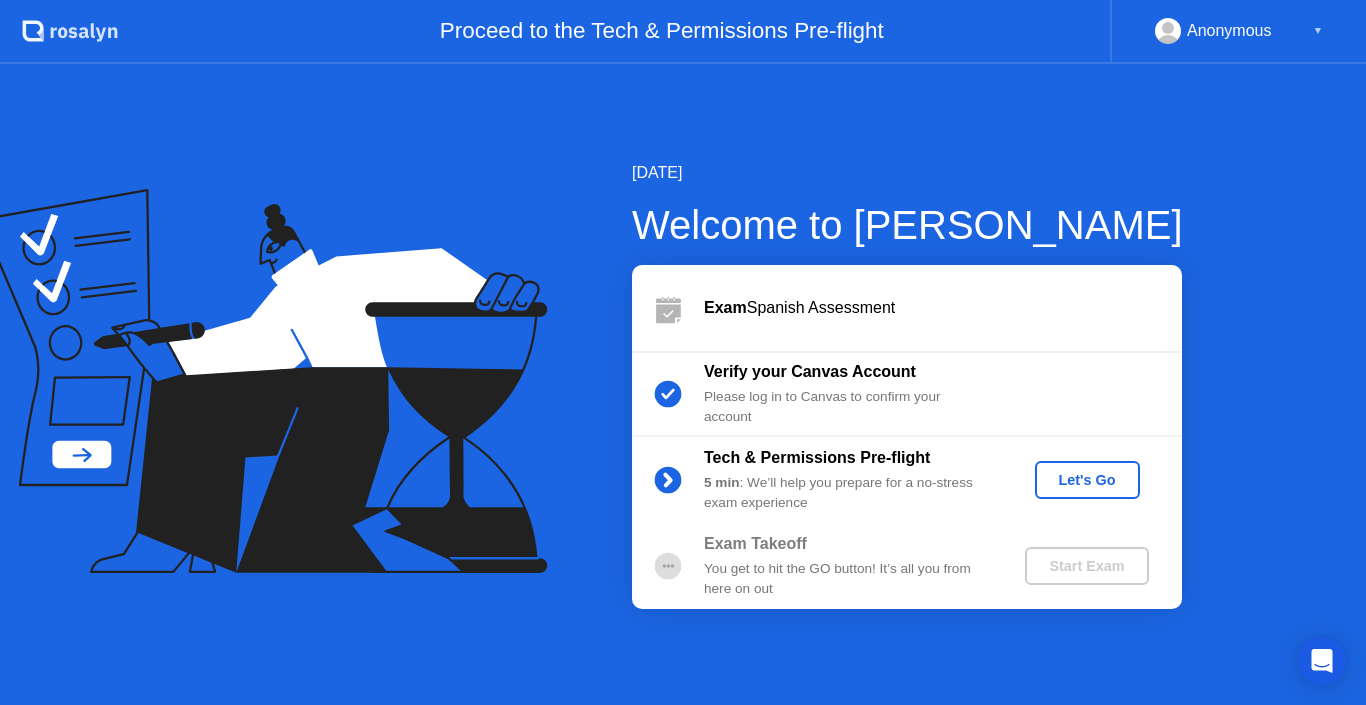 click on "Let's Go" 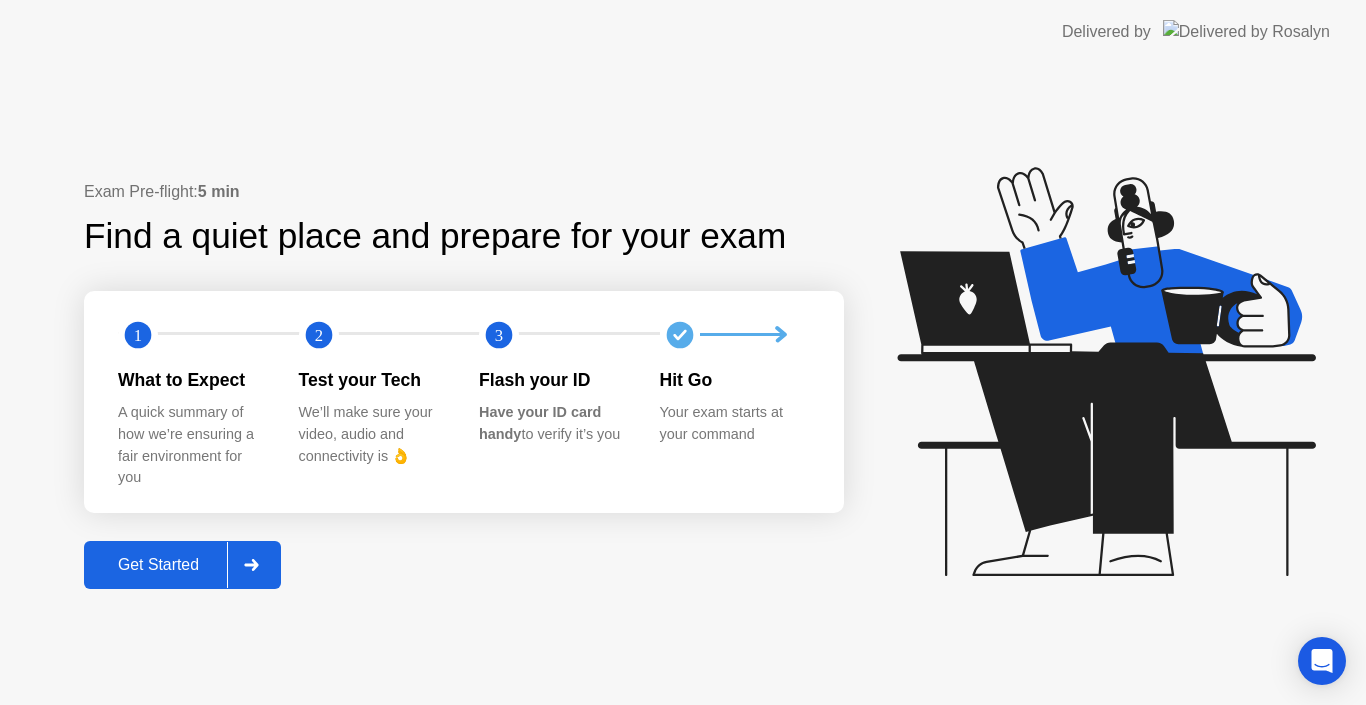 click on "Get Started" 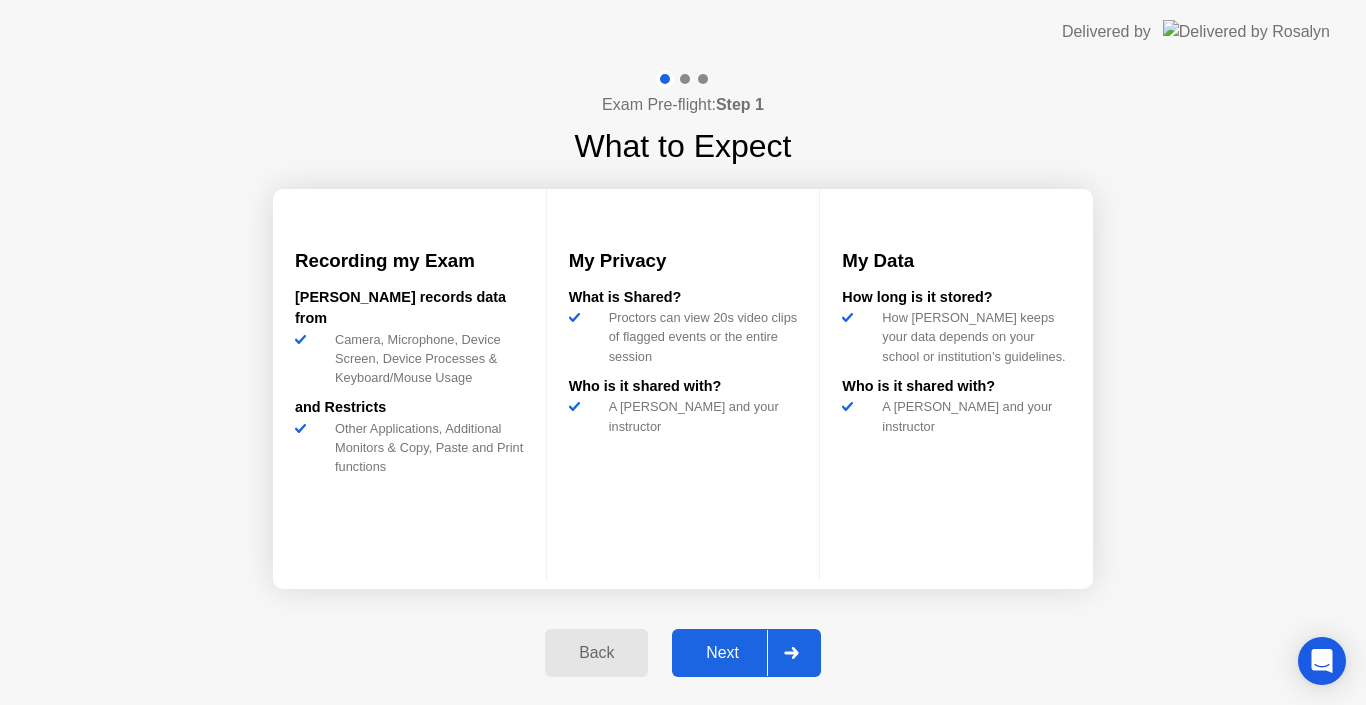 click on "Next" 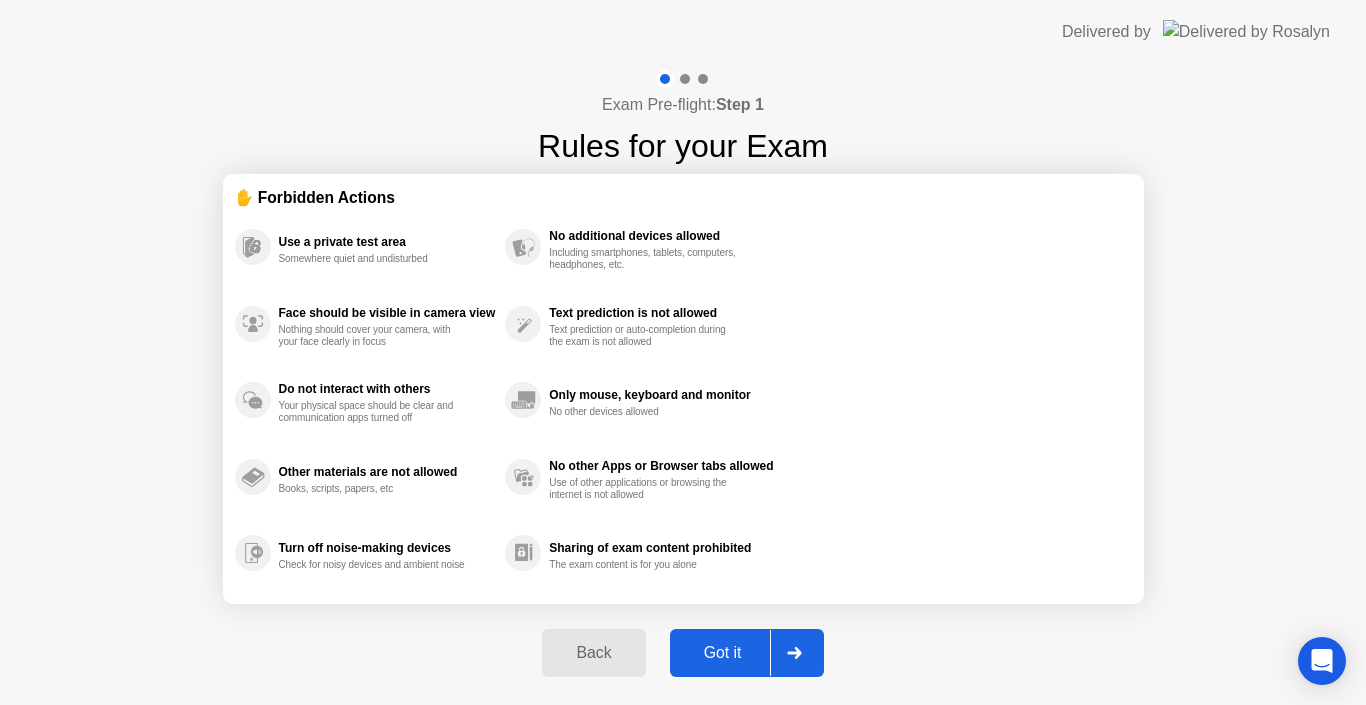 click on "Got it" 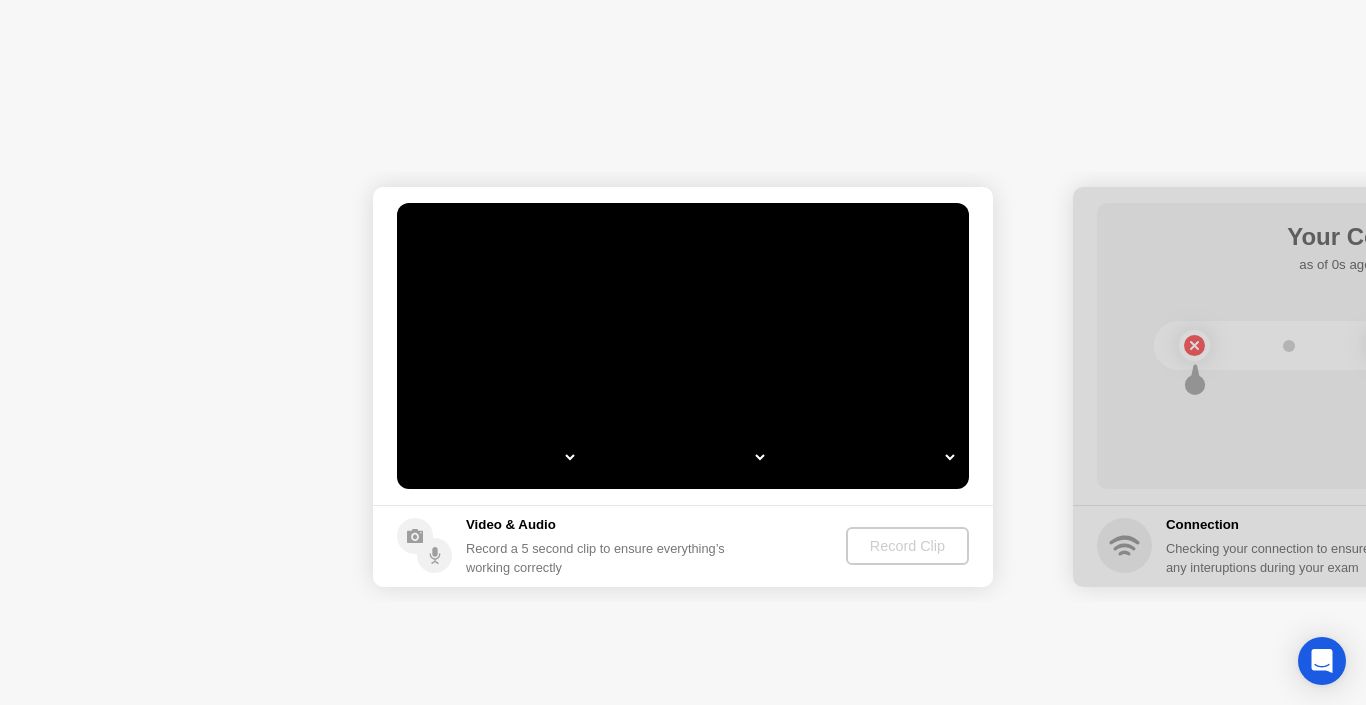 select on "**********" 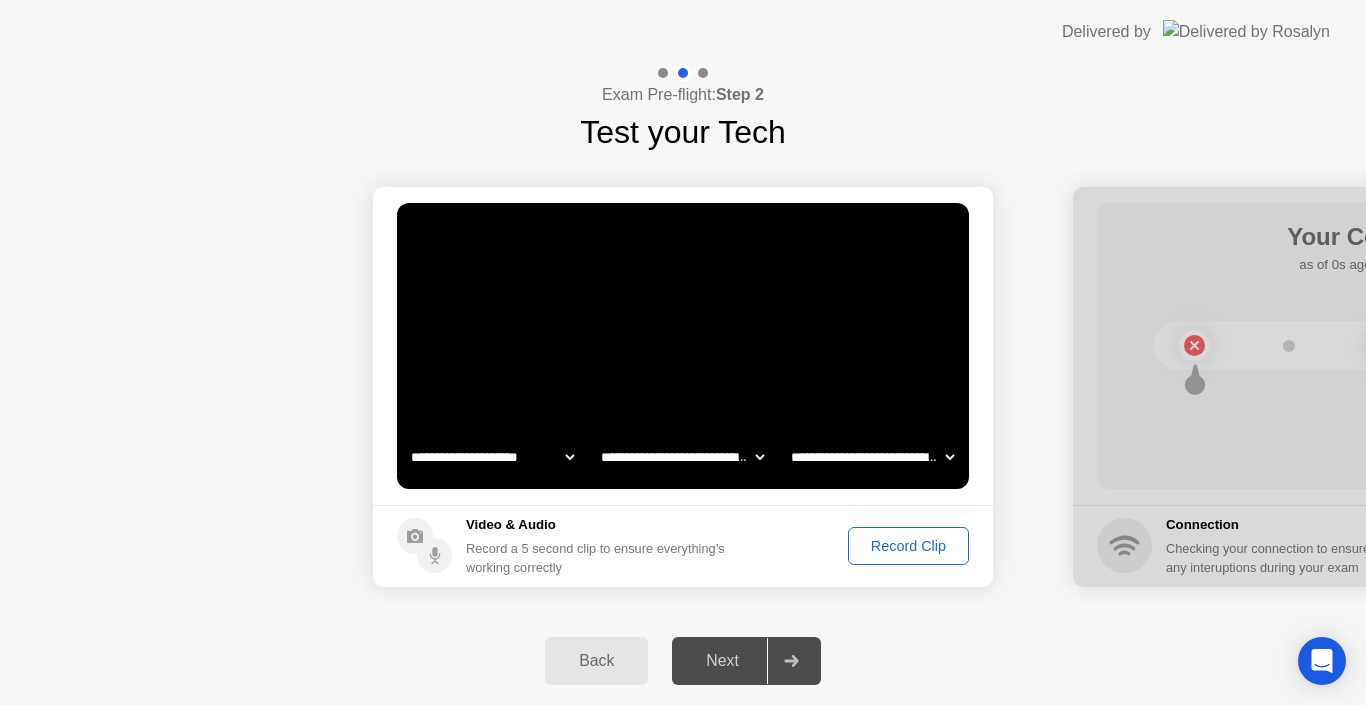 click on "**********" 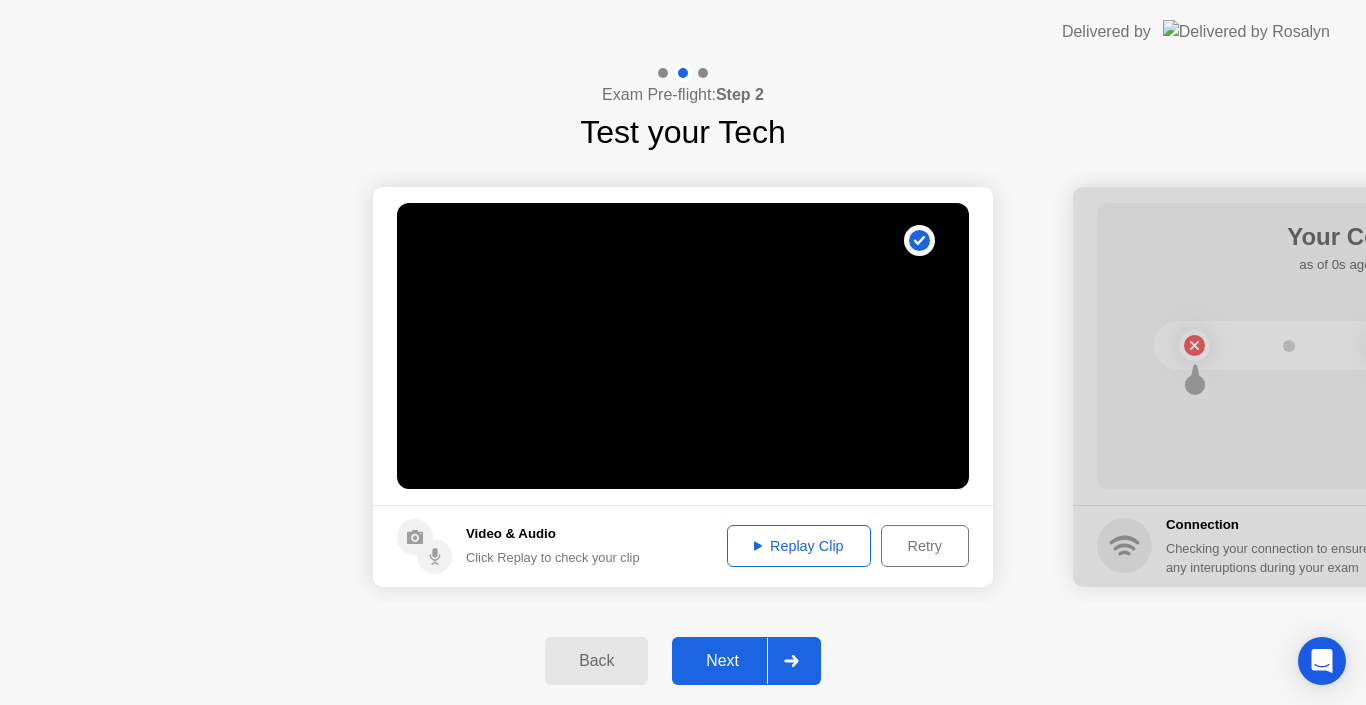click on "Replay Clip" 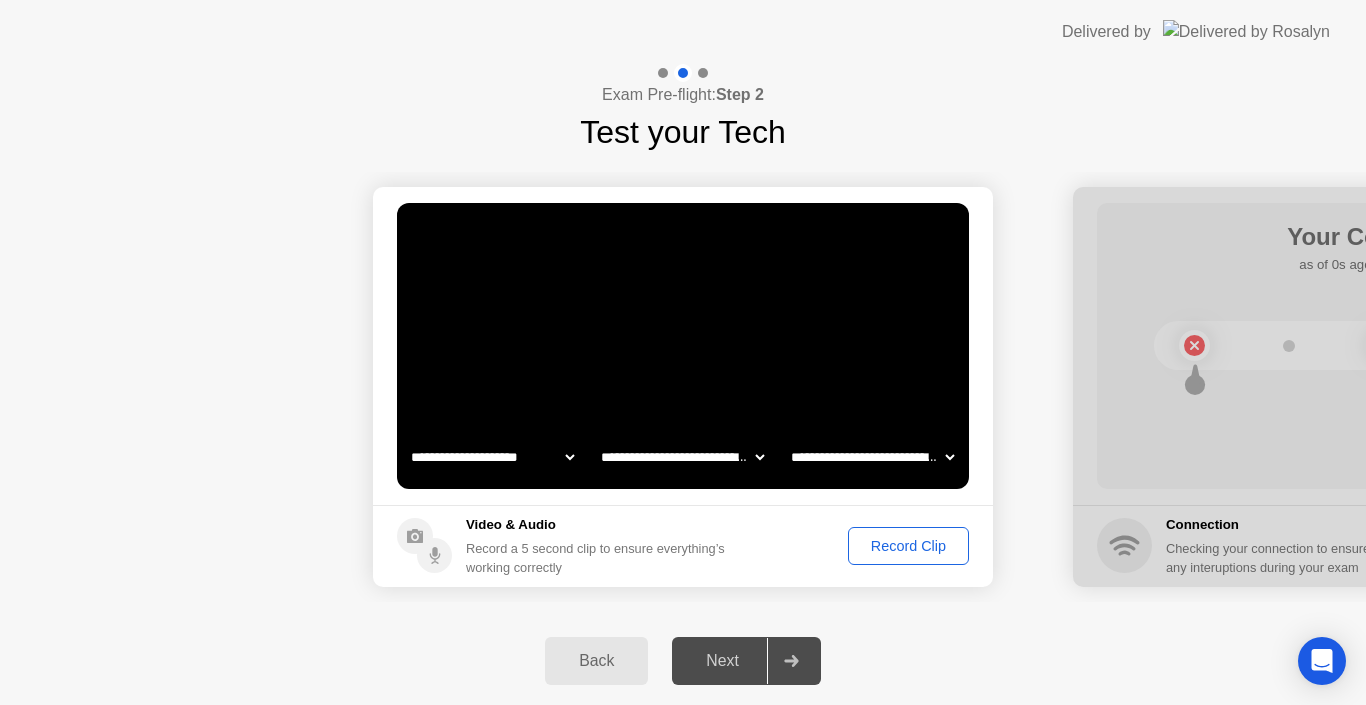 click on "**********" 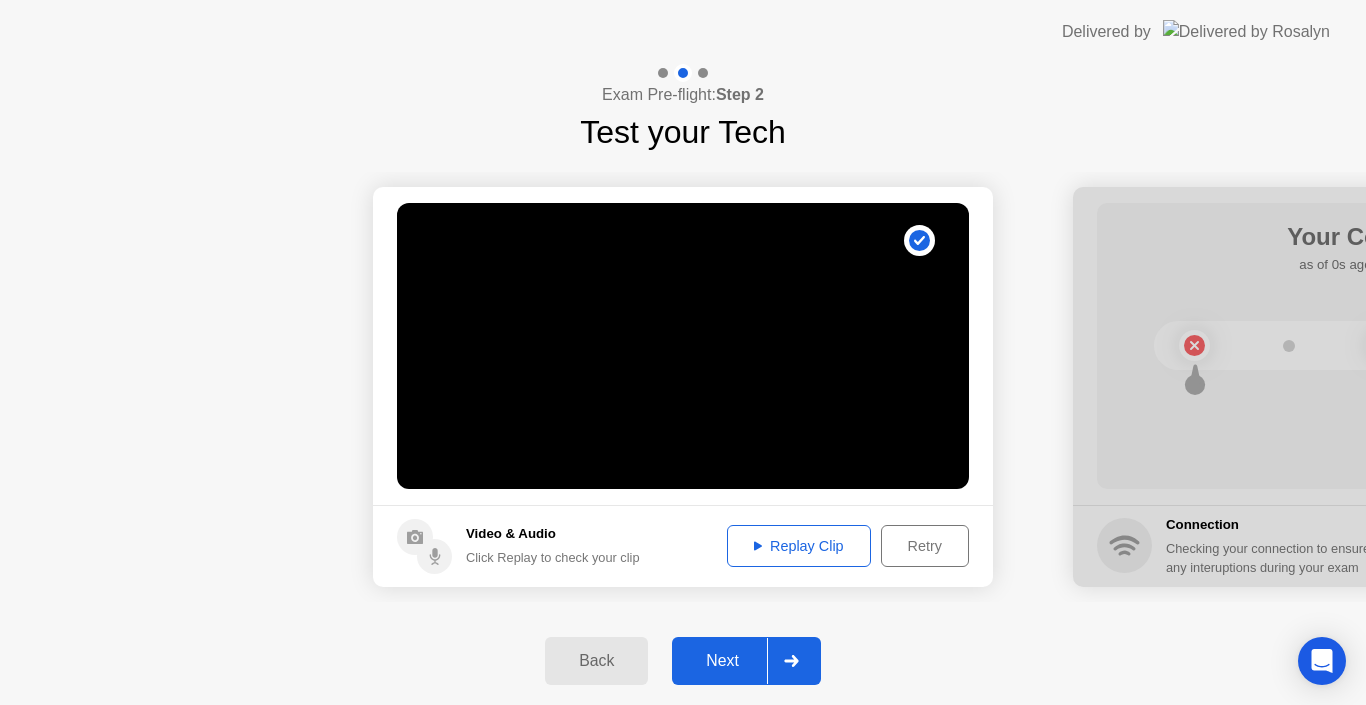 click on "Replay Clip" 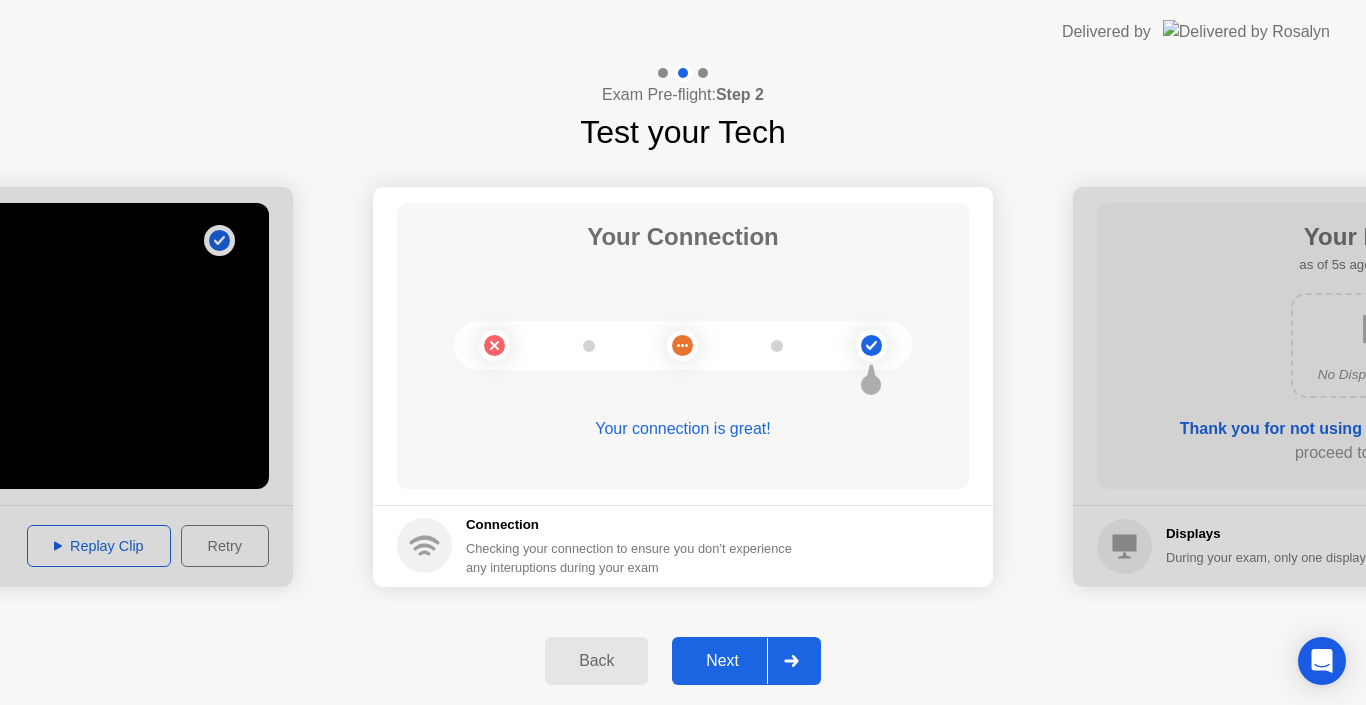 click on "Next" 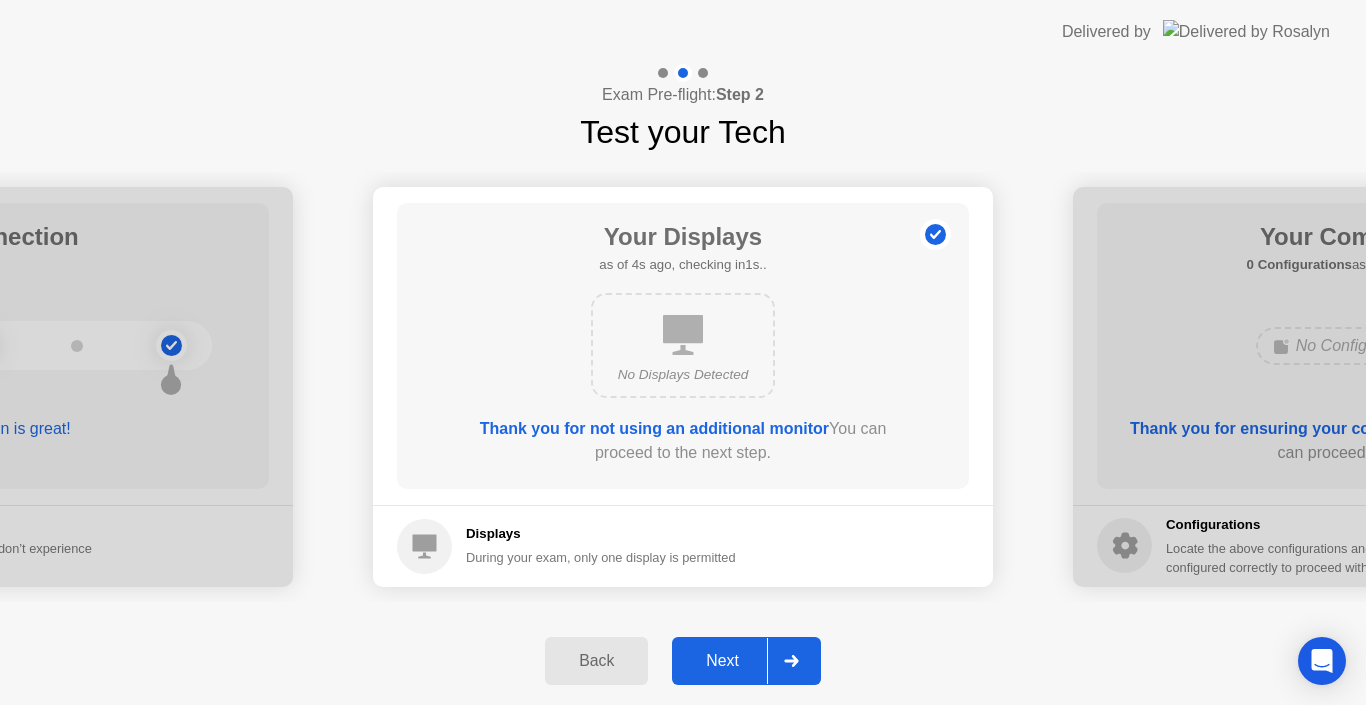 click on "Next" 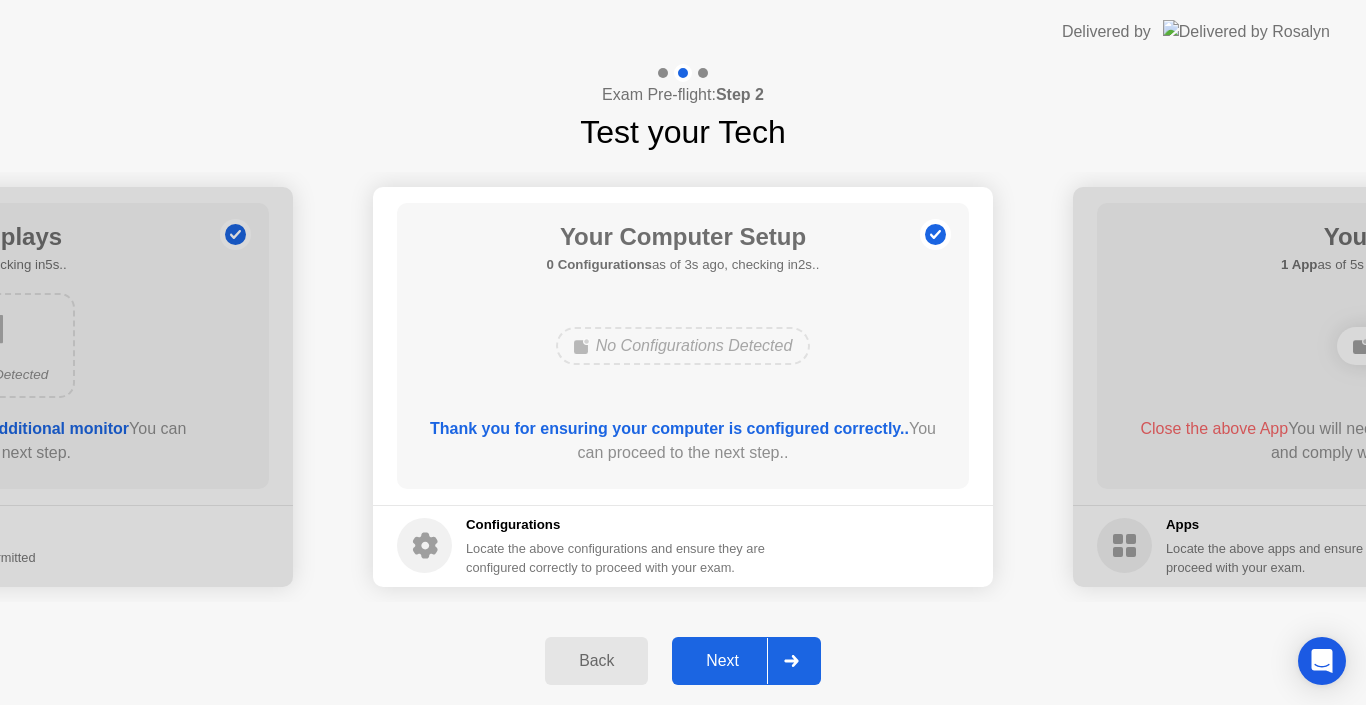 click on "Next" 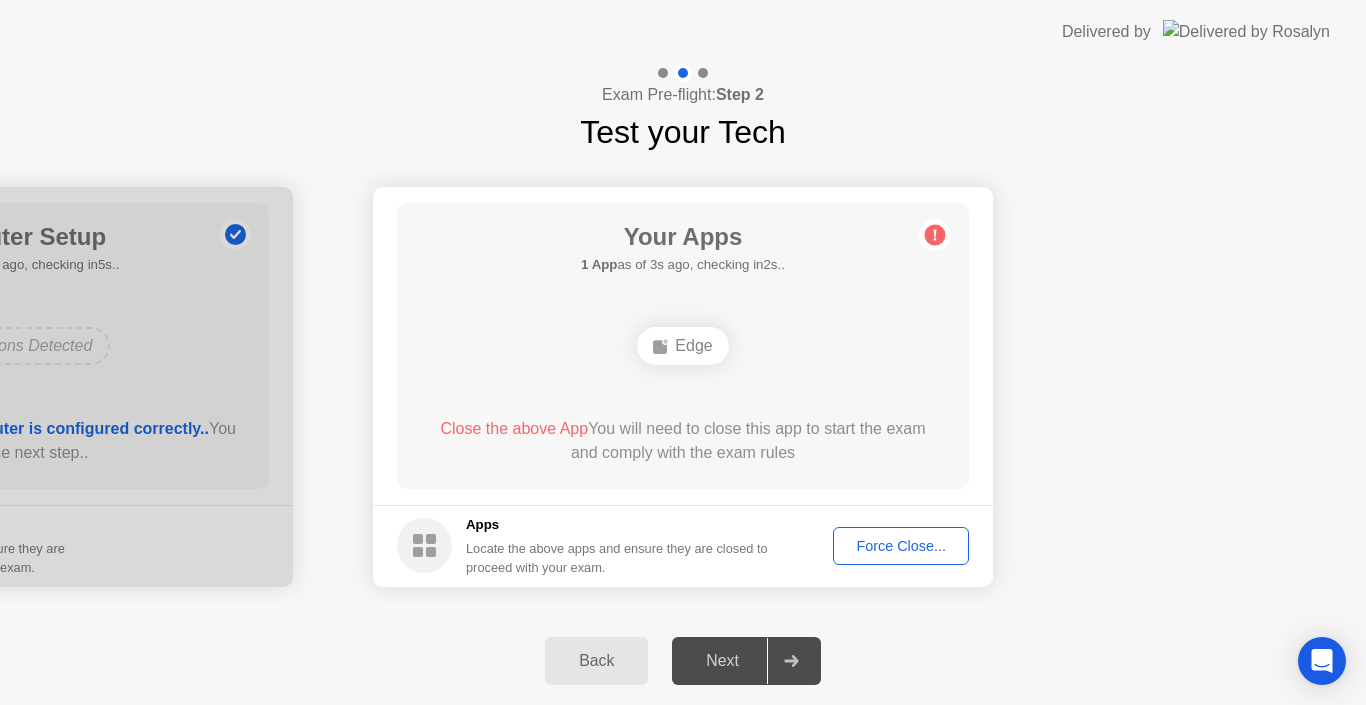 click on "**********" 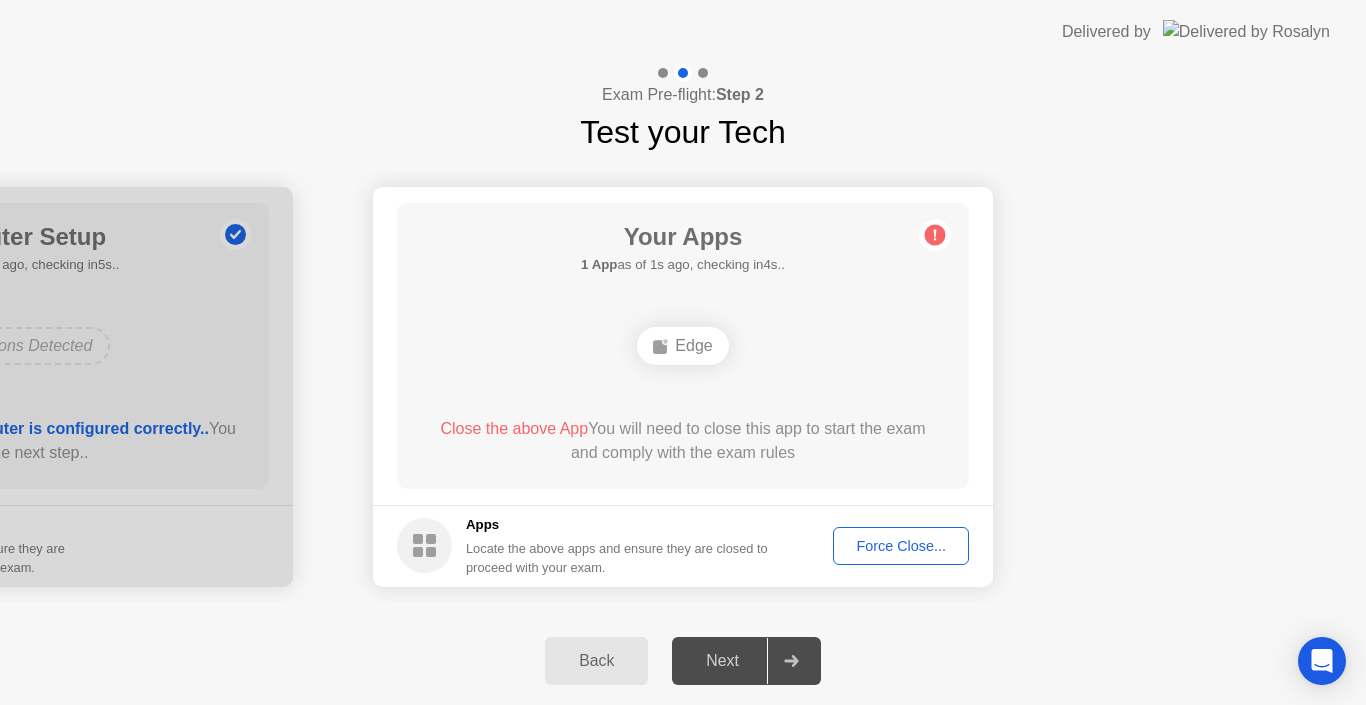 click on "**********" 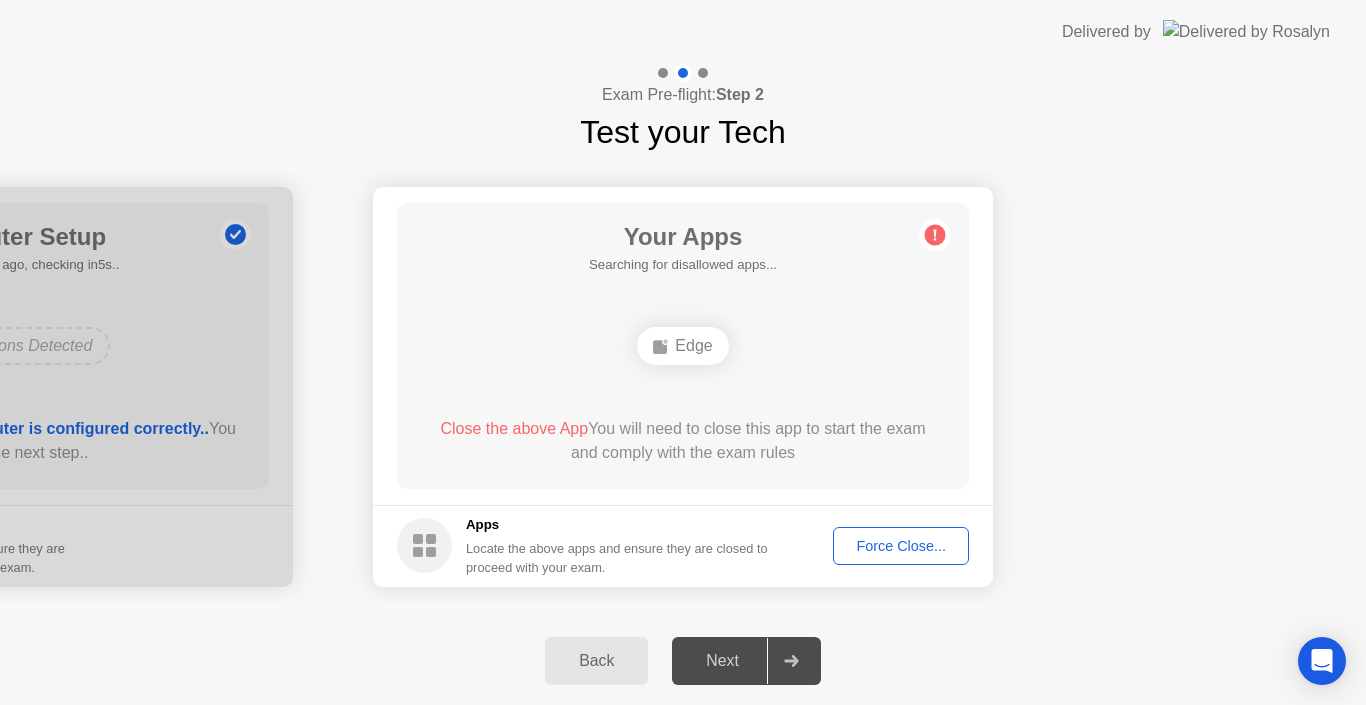 click on "Force Close..." 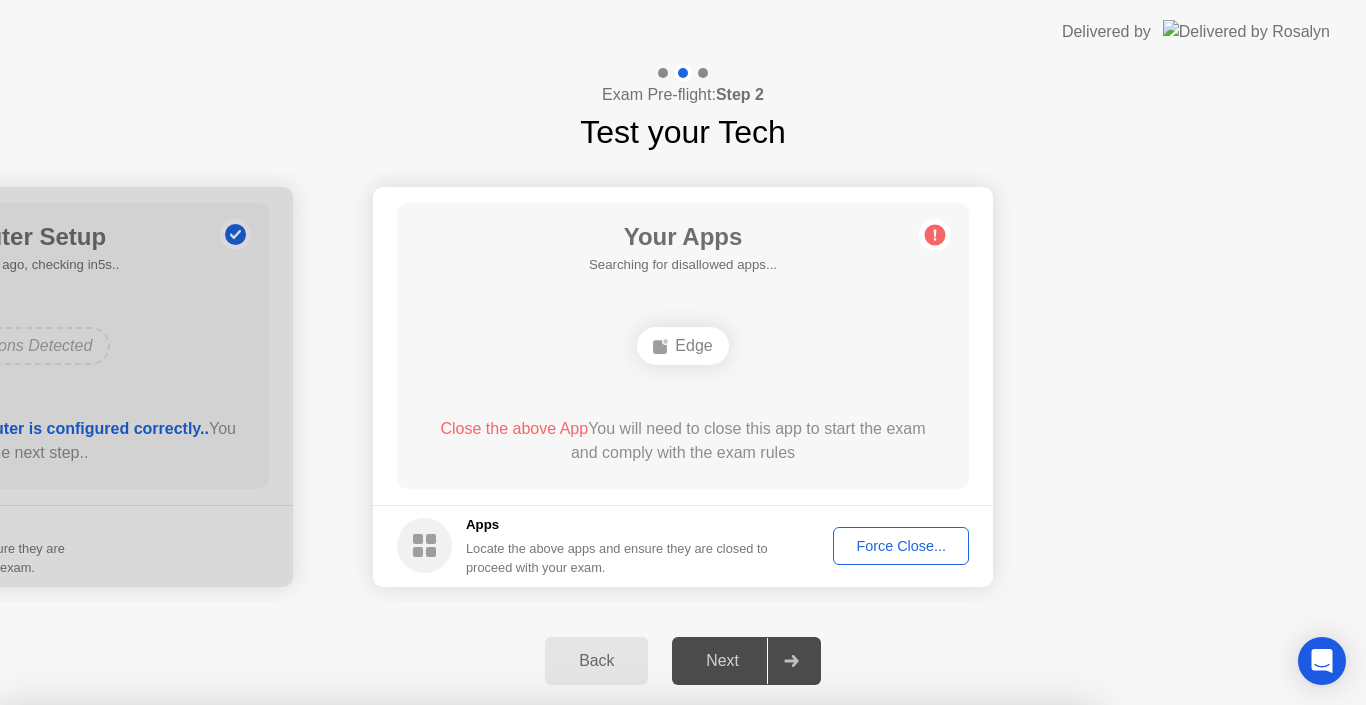 click on "Confirm" at bounding box center (613, 981) 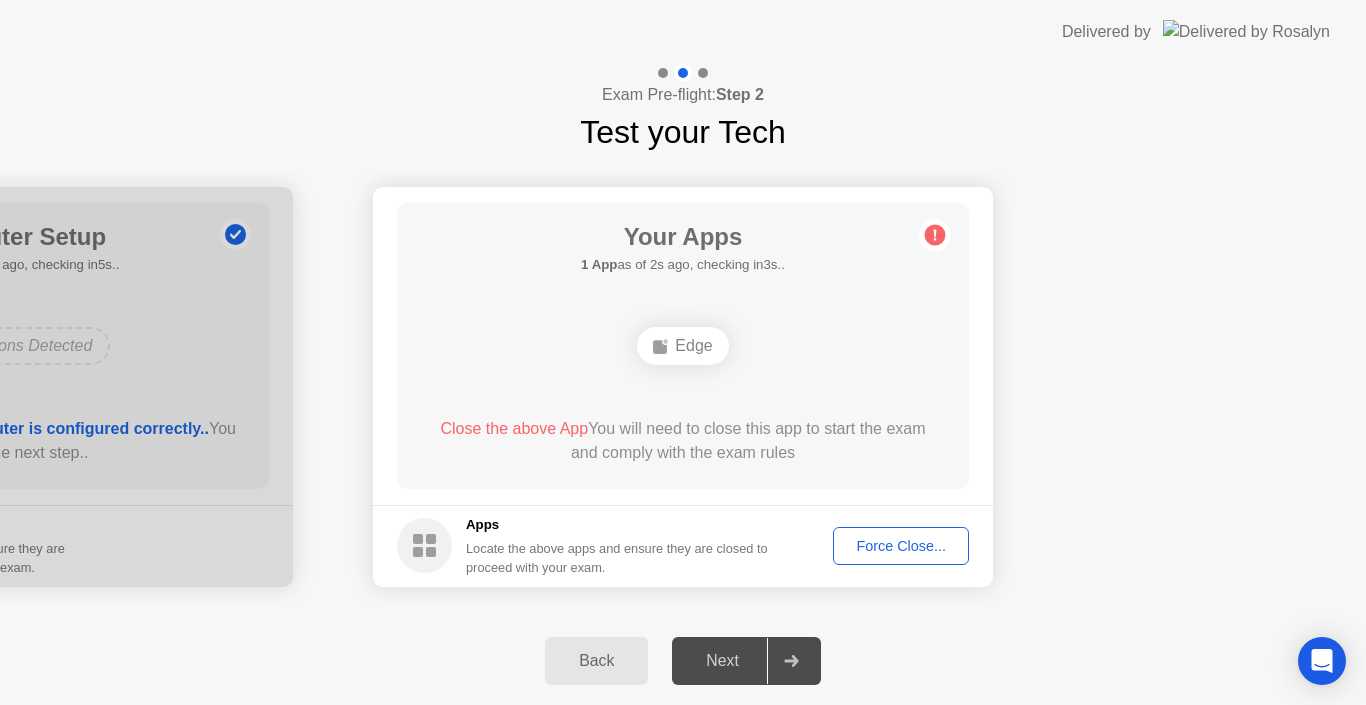 click on "Force Close..." 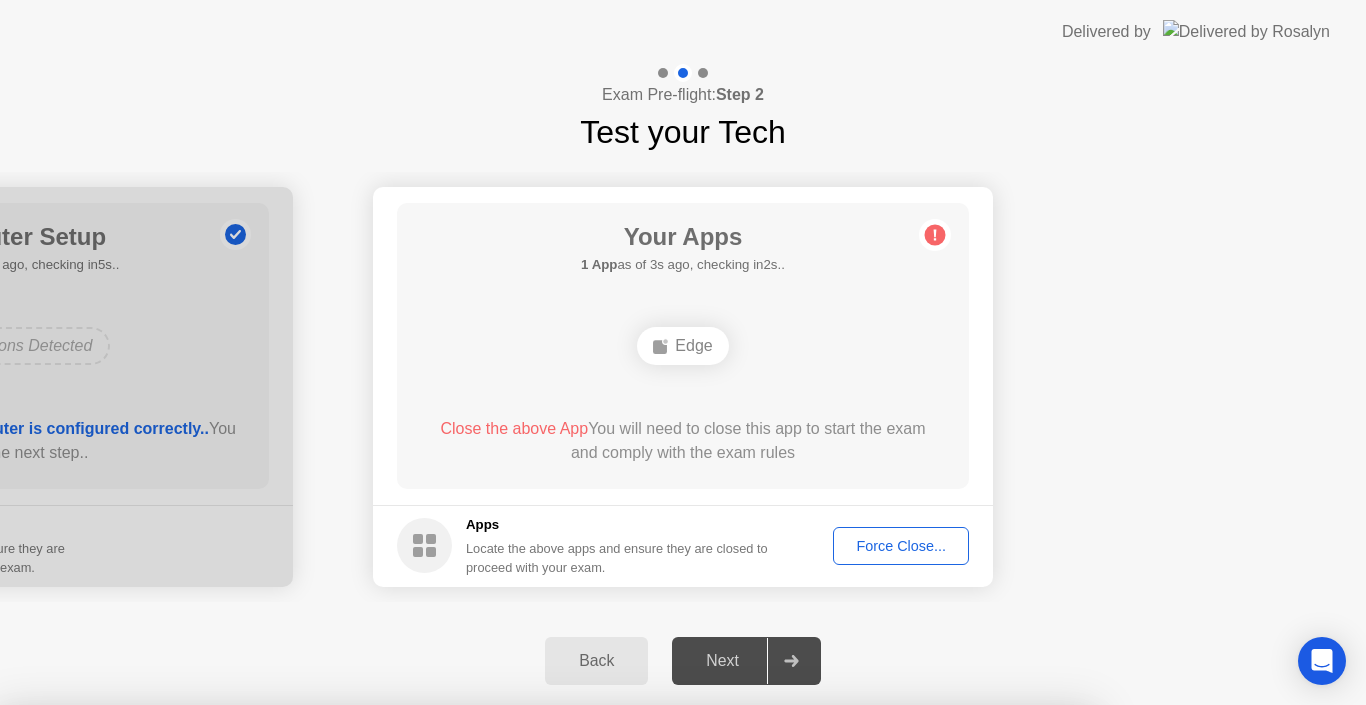 click on "Edge" at bounding box center (546, 914) 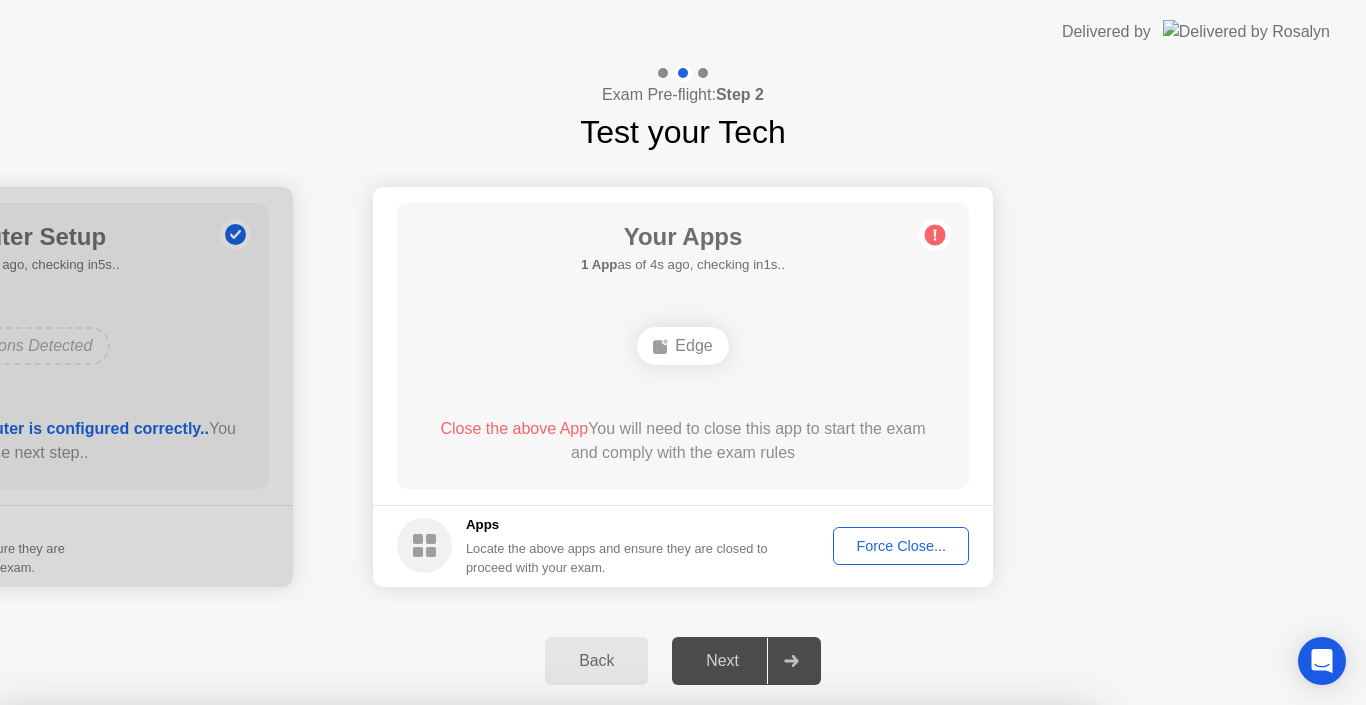 click on "Confirm" at bounding box center [613, 981] 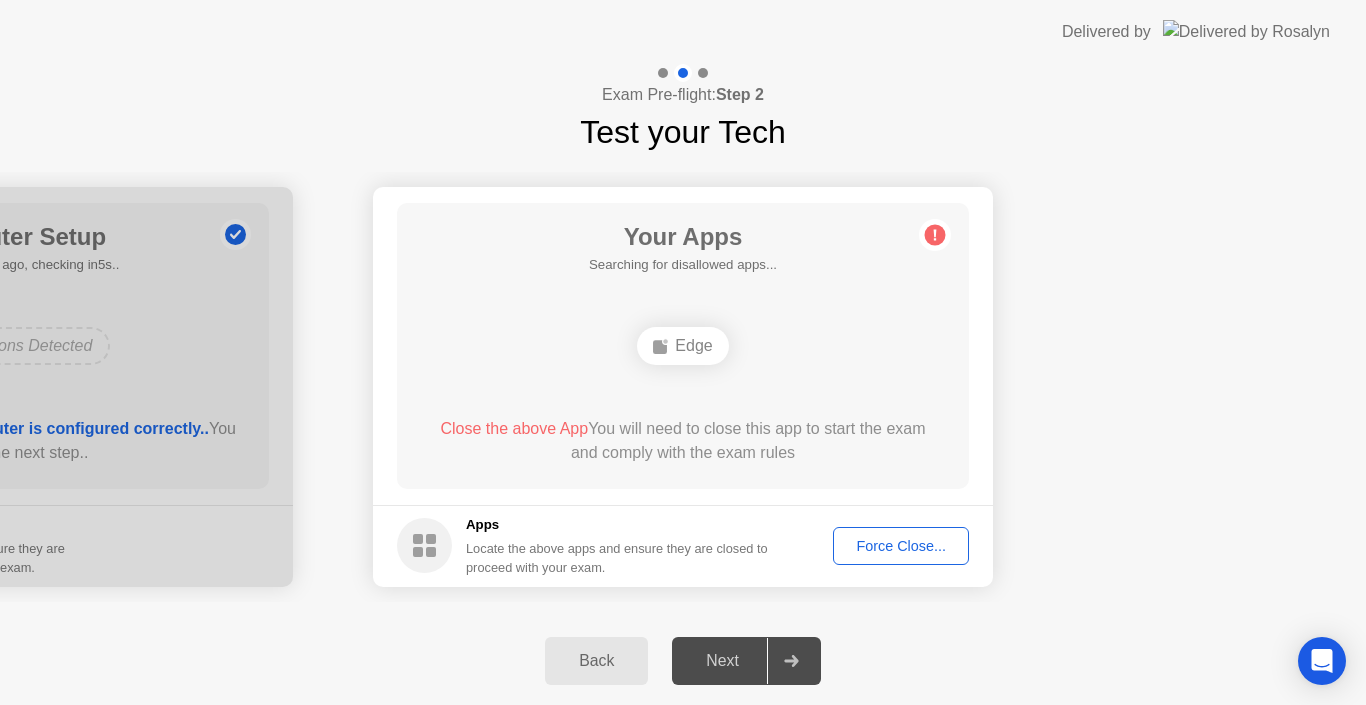 click on "Back Next" 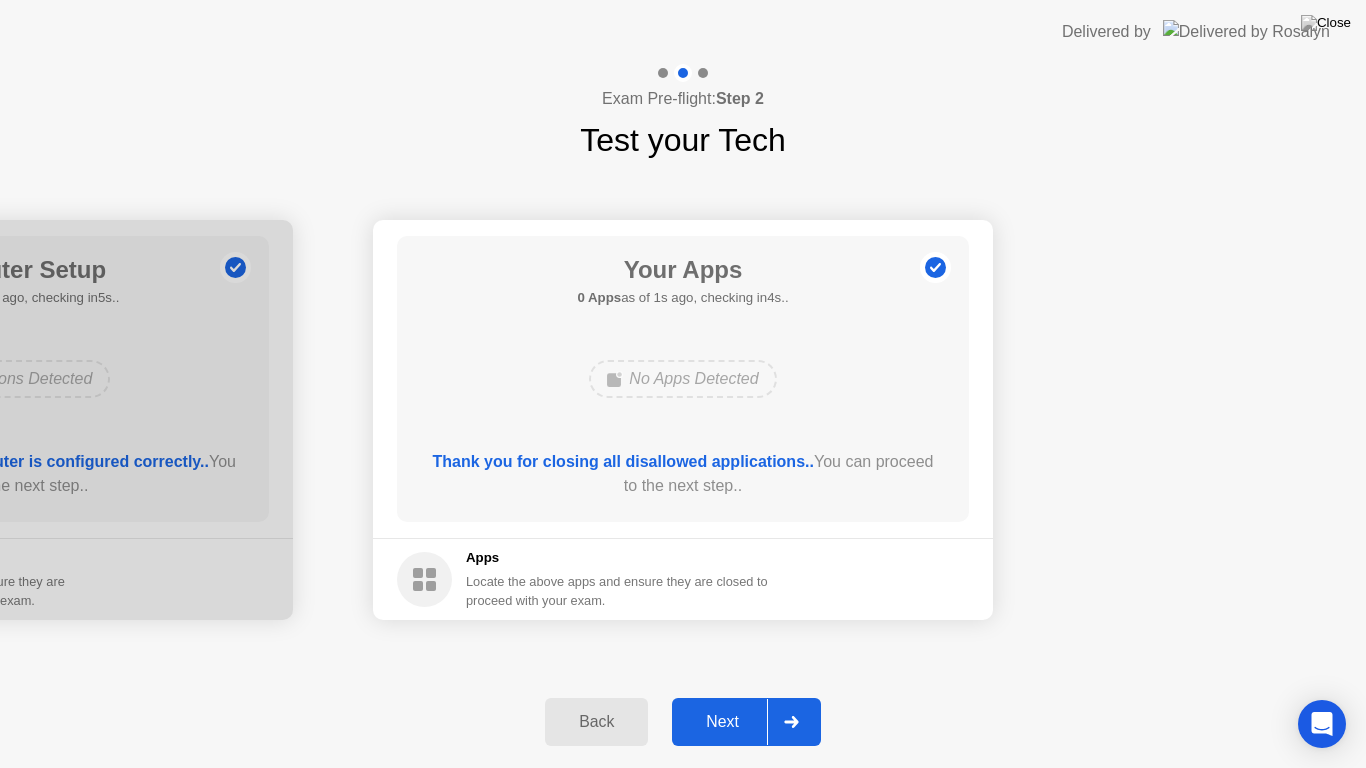click on "**********" 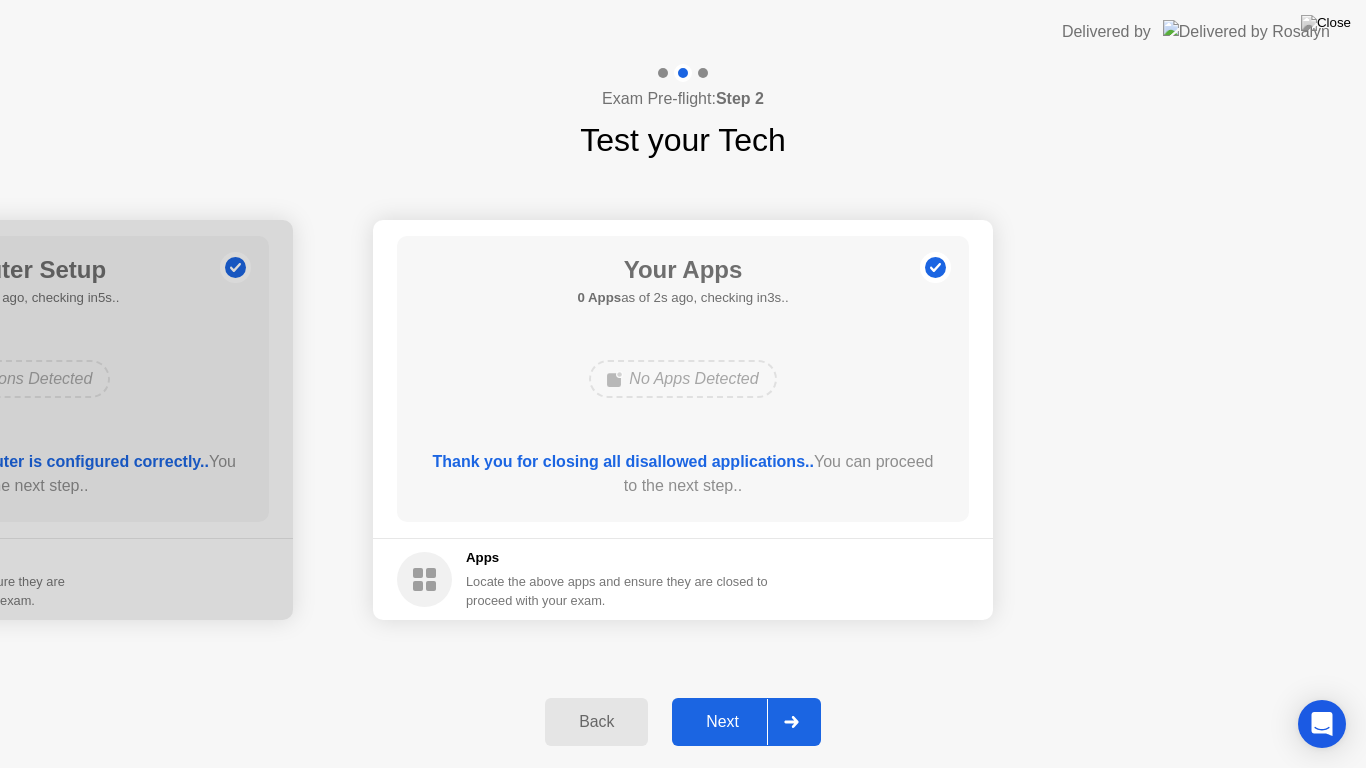 click on "**********" 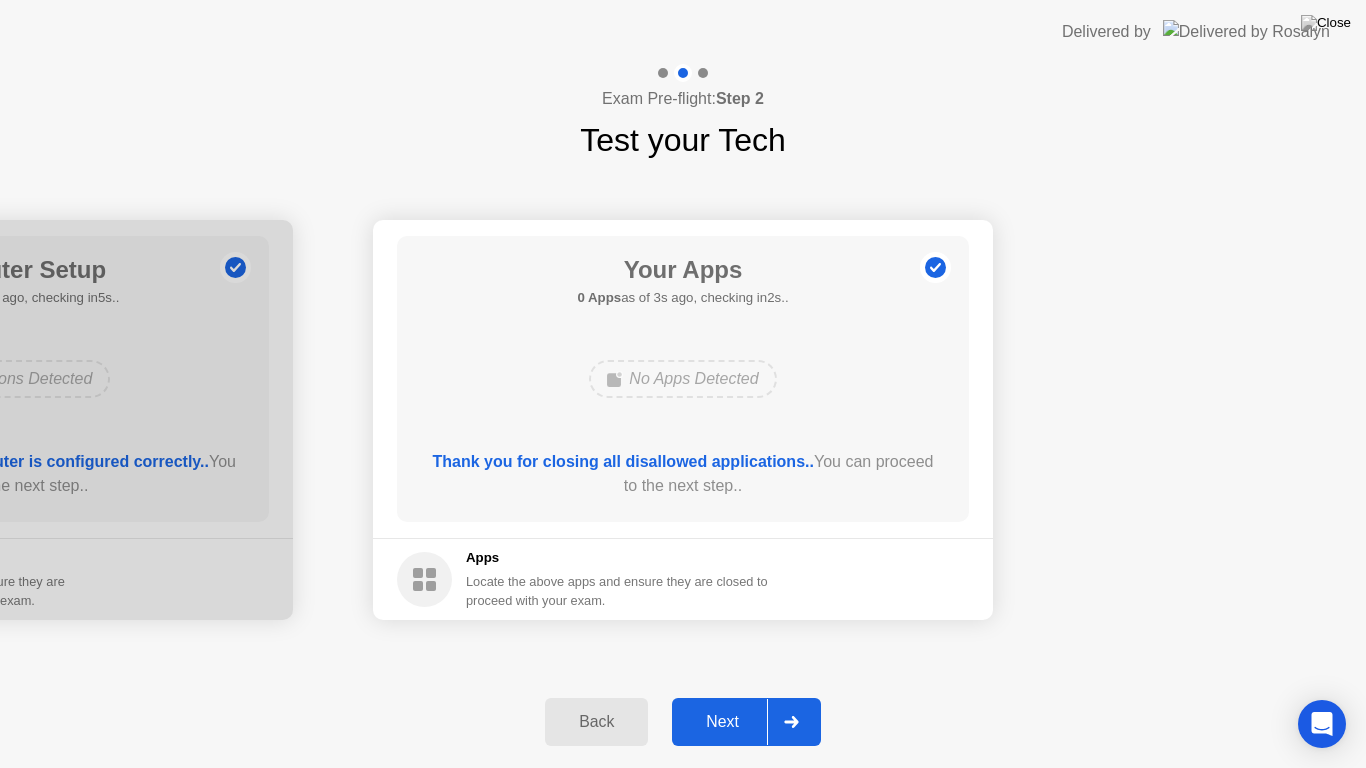 click on "Next" 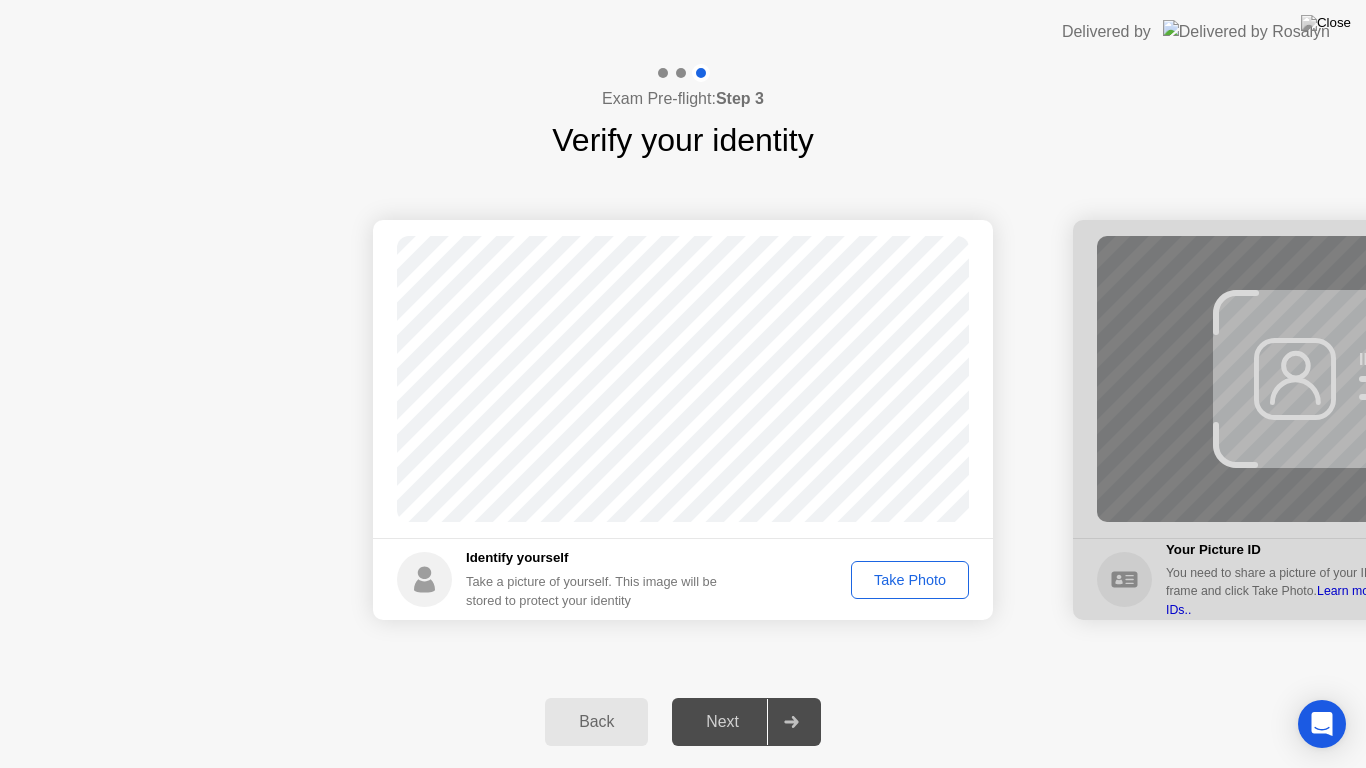 click on "Take Photo" 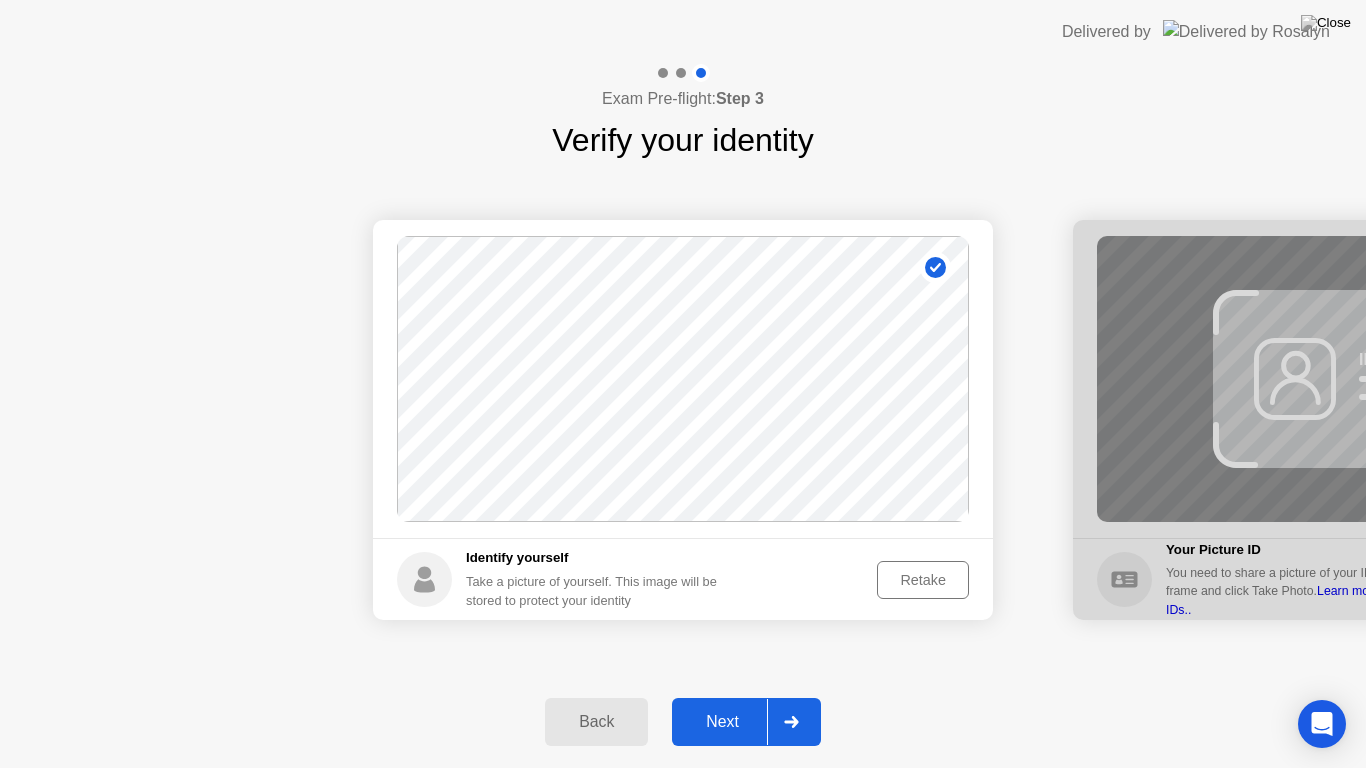 click 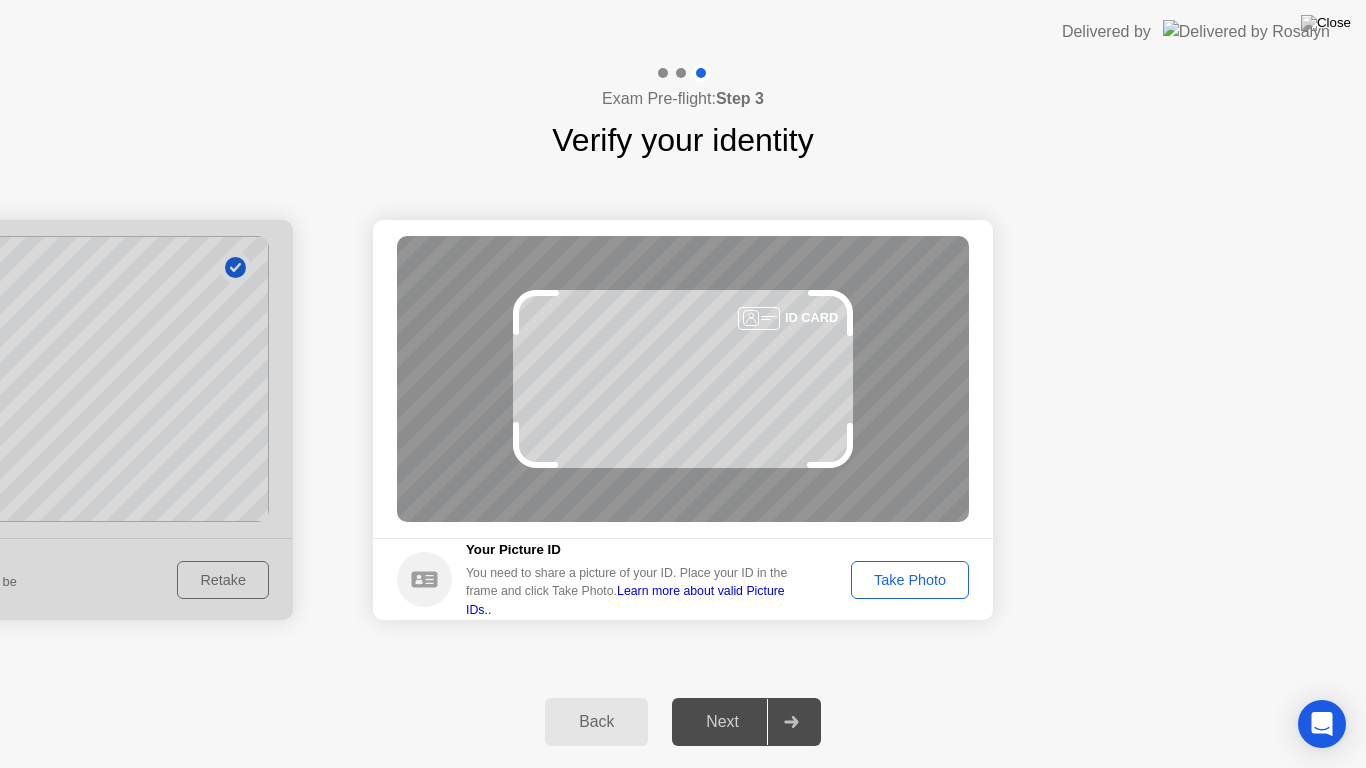 click on "Take Photo" 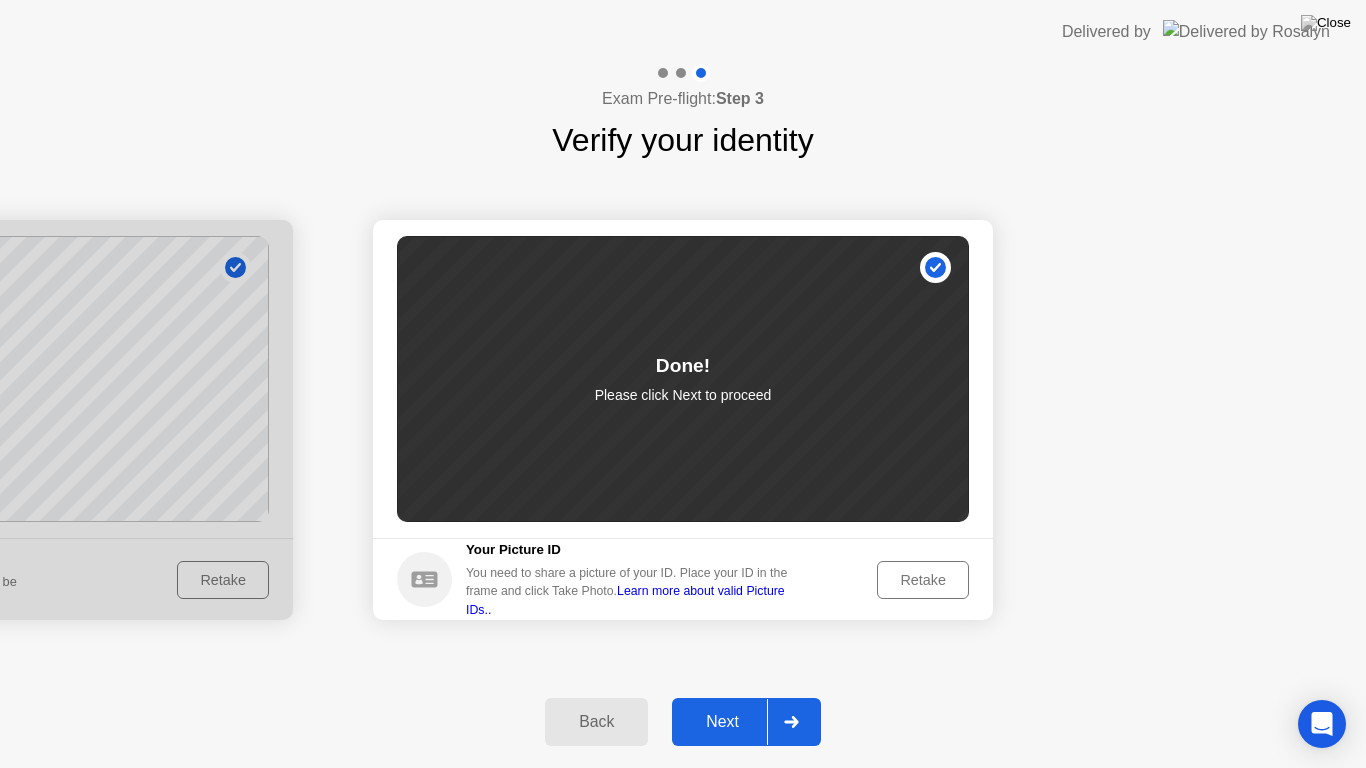 click on "Next" 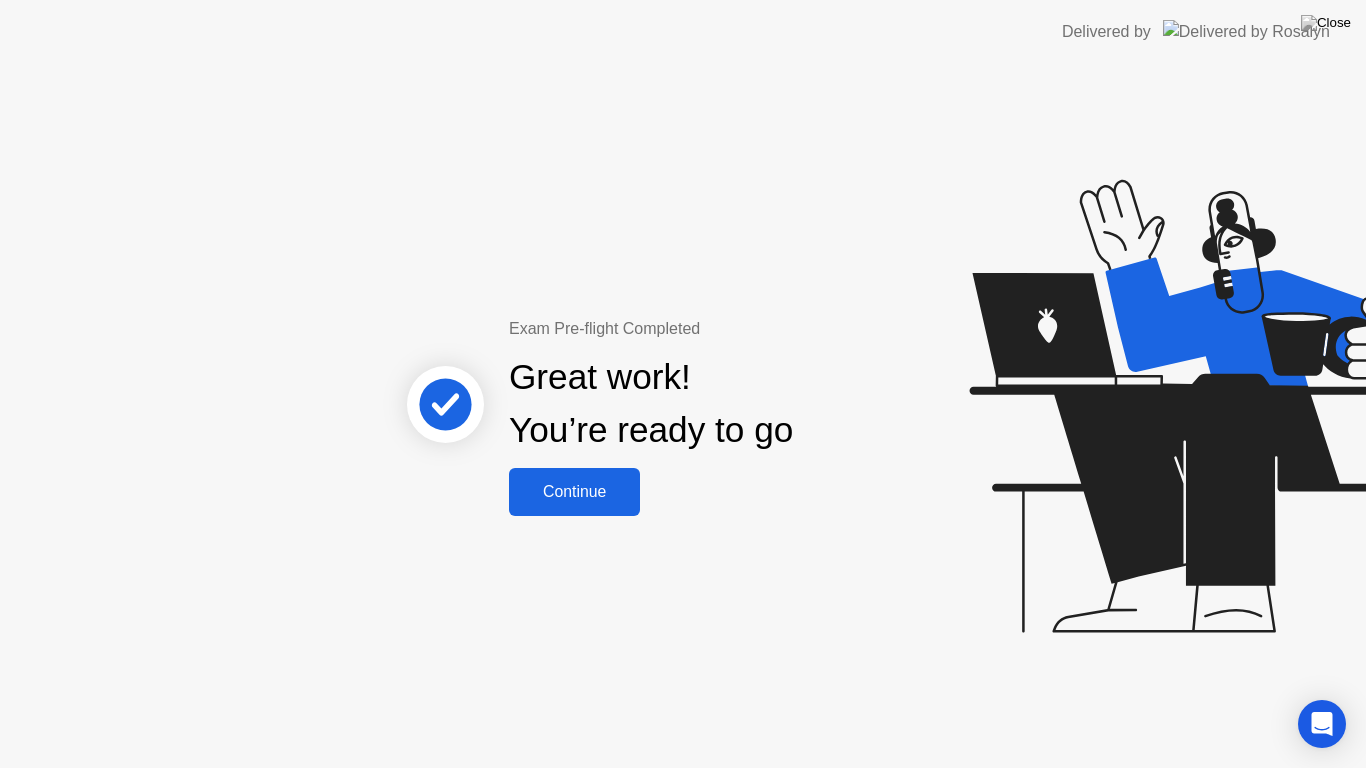 click on "Continue" 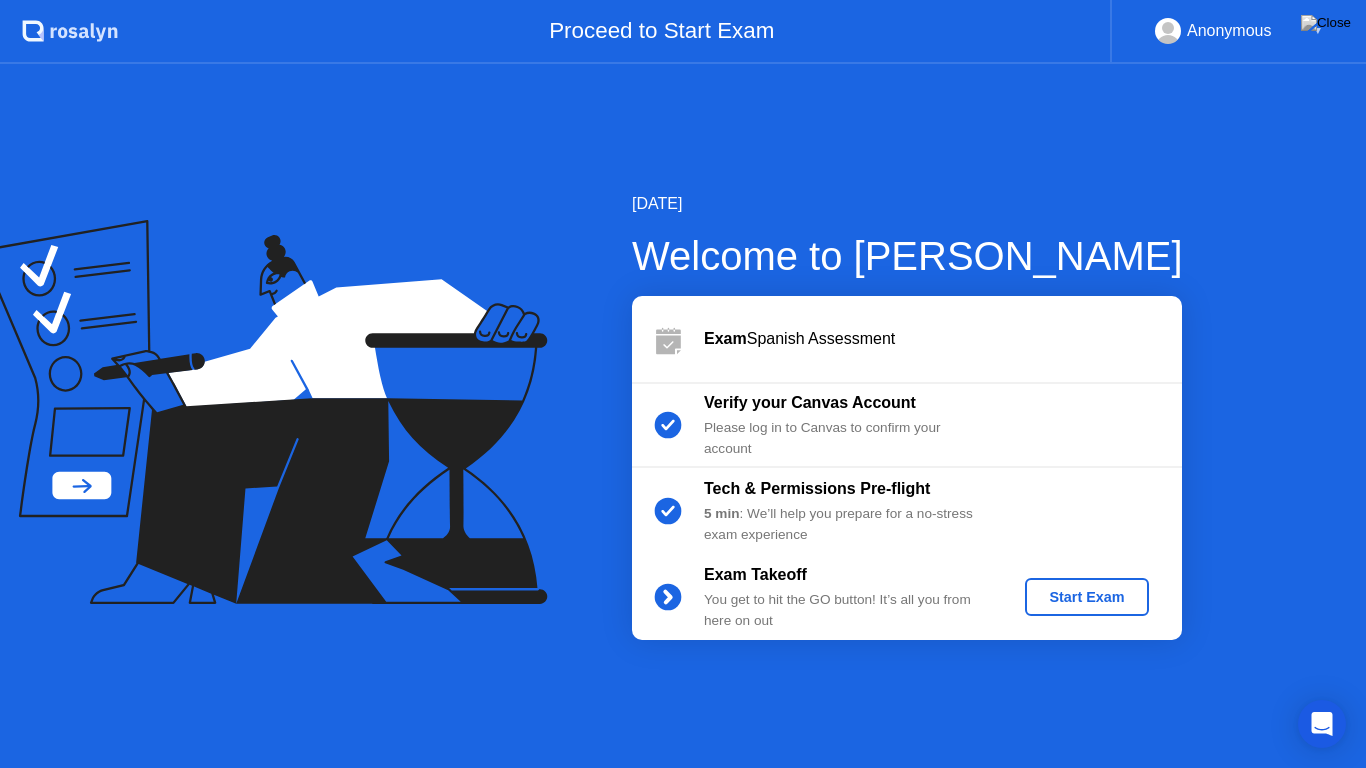 click on "Start Exam" 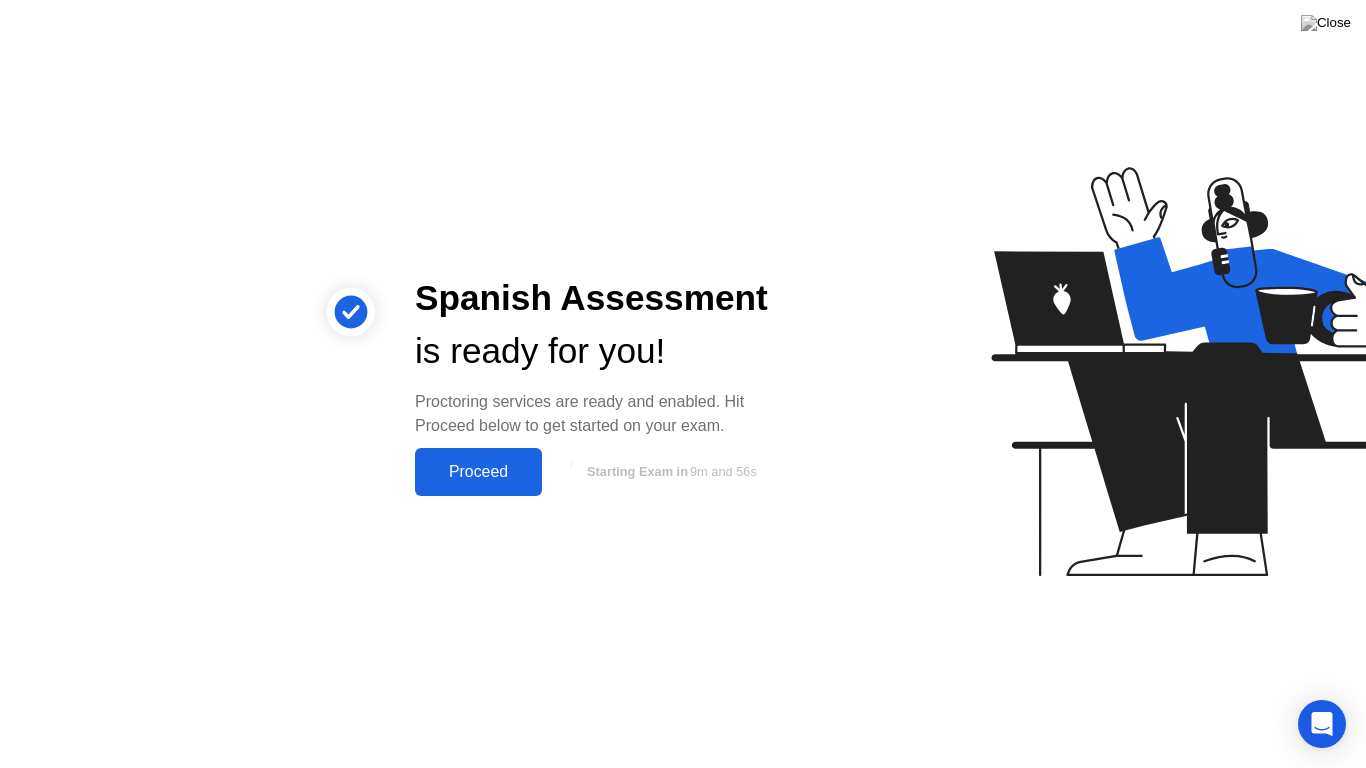 click on "Proceed" 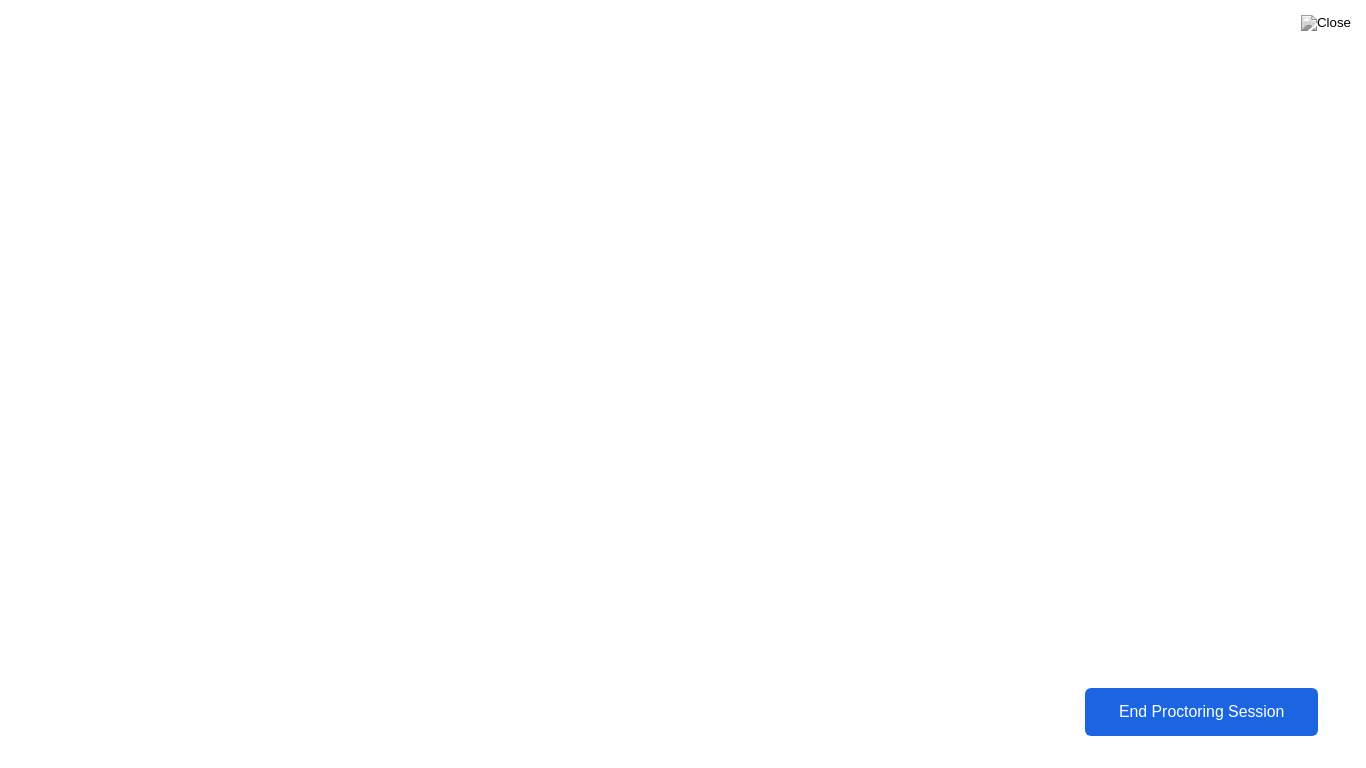 click on "End Proctoring Session" 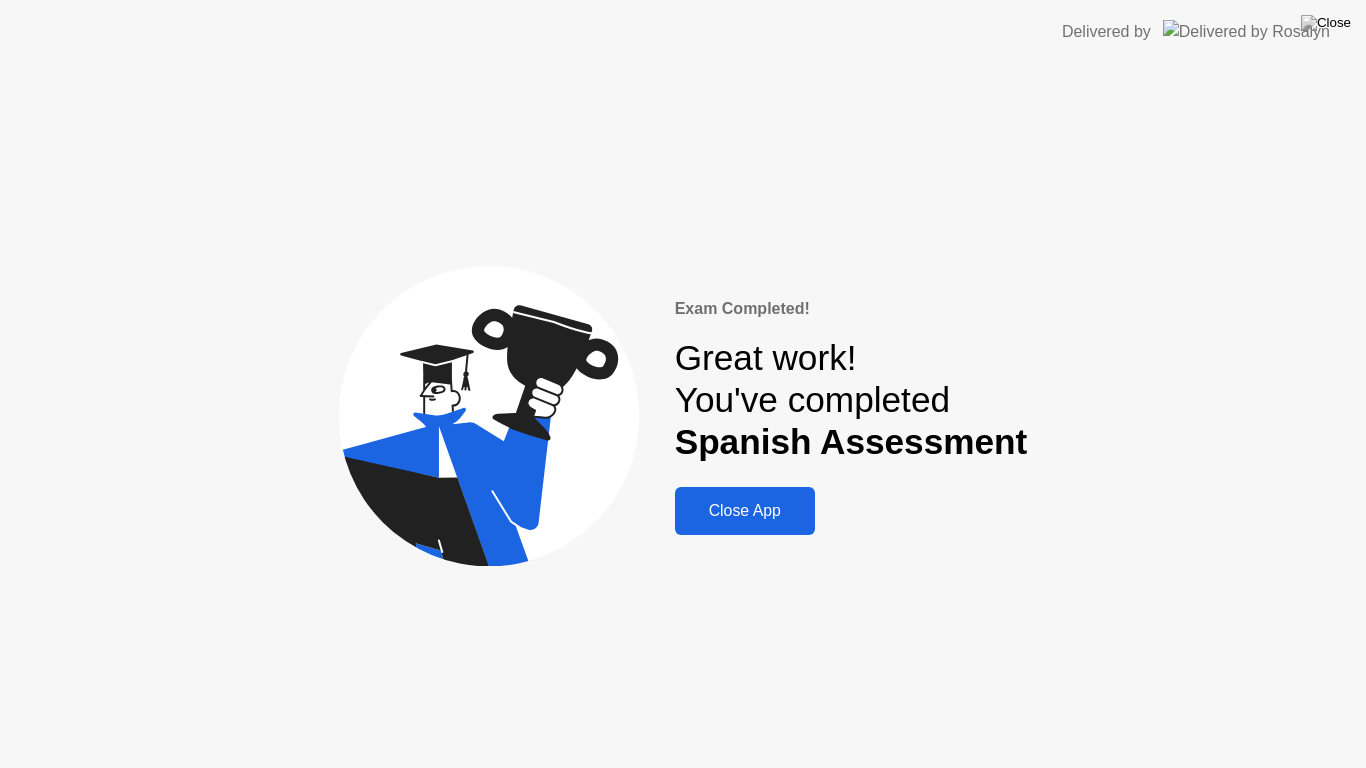 click on "Close App" 